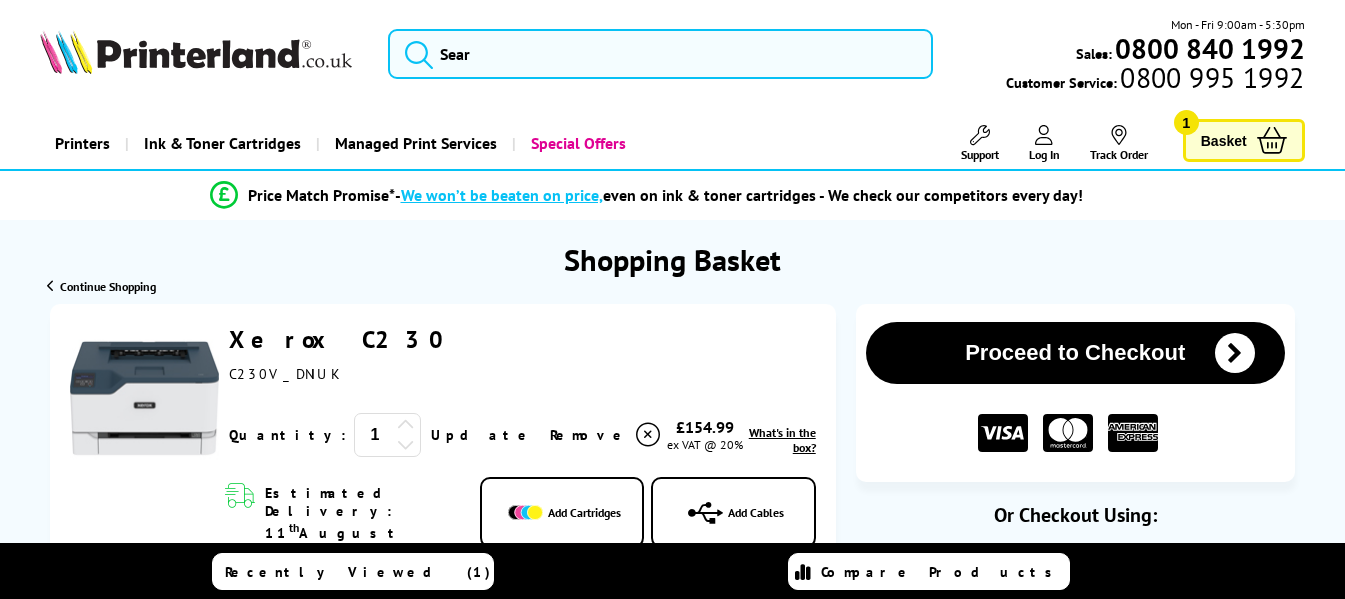 scroll, scrollTop: 0, scrollLeft: 0, axis: both 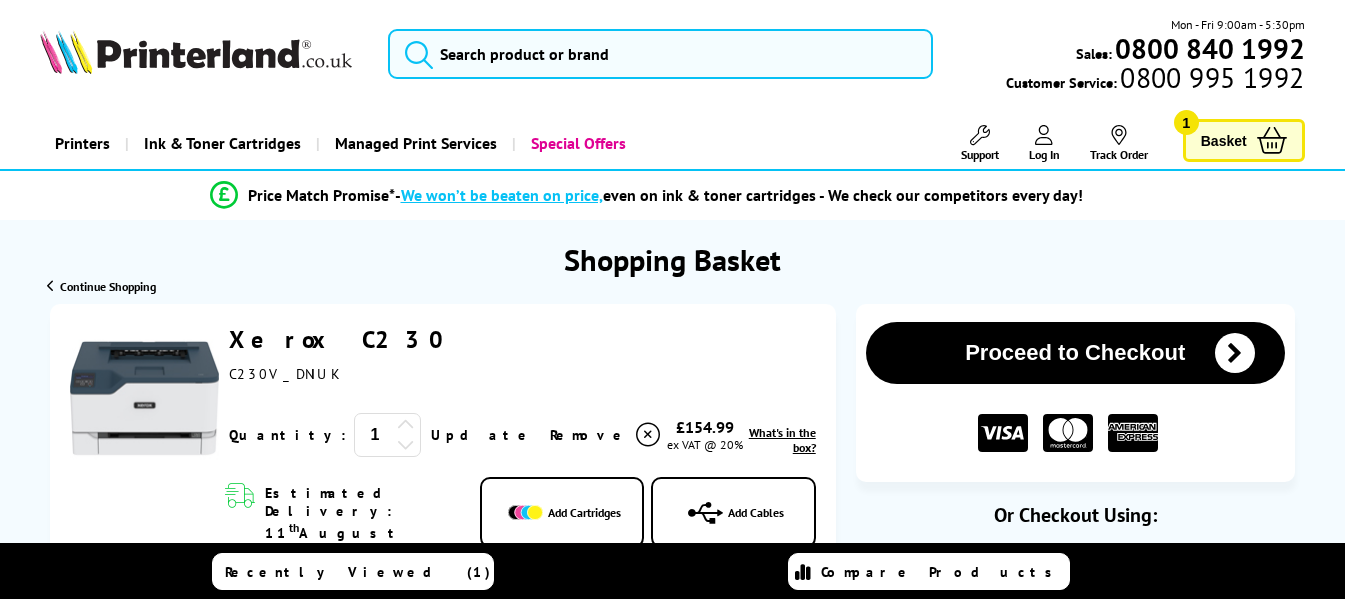 click on "Basket
1" at bounding box center [1244, 140] 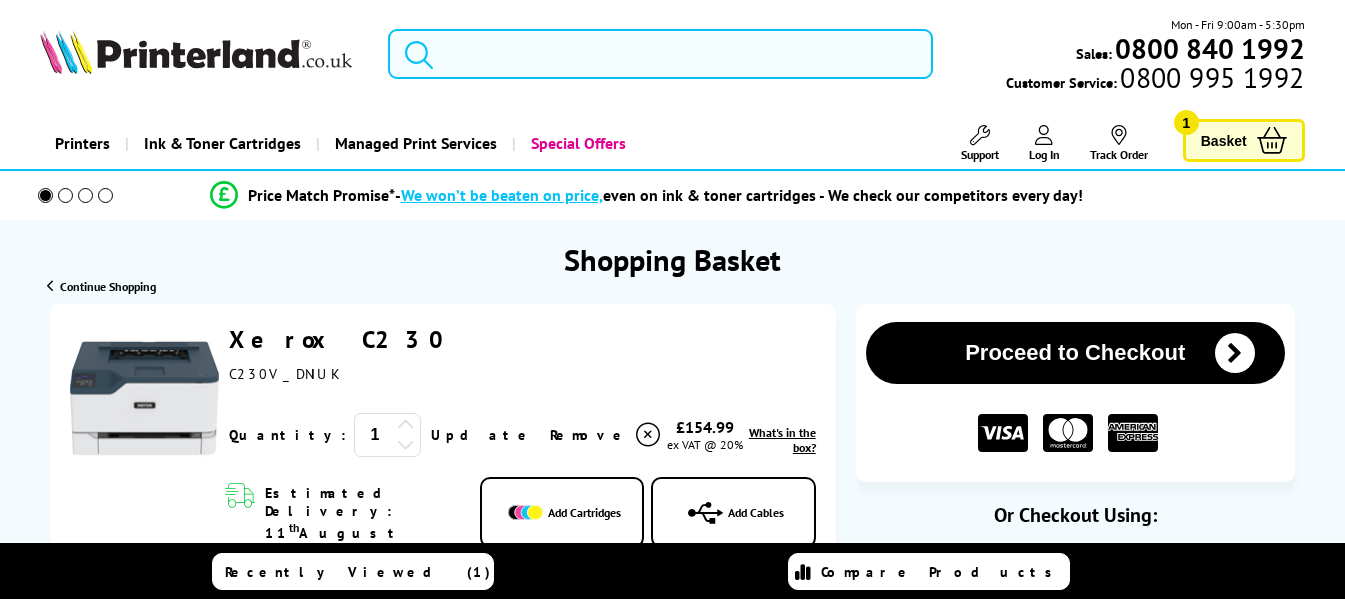 scroll, scrollTop: 0, scrollLeft: 0, axis: both 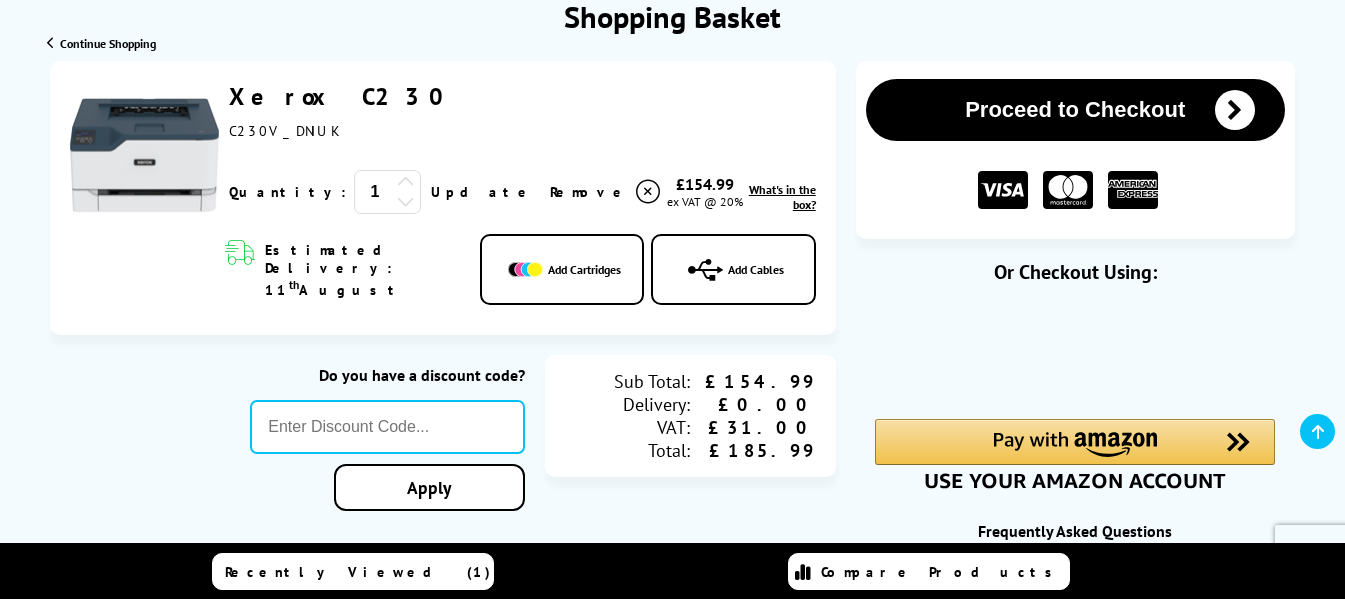 click on "Proceed to Checkout" at bounding box center [1075, 110] 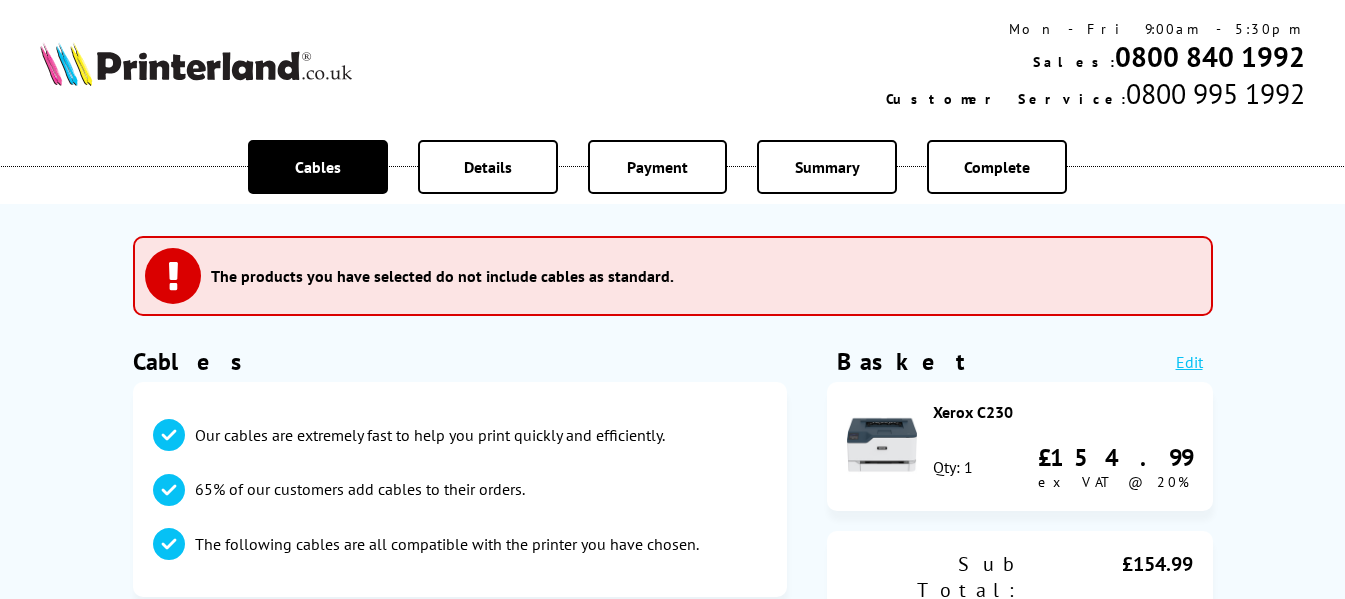 scroll, scrollTop: 0, scrollLeft: 0, axis: both 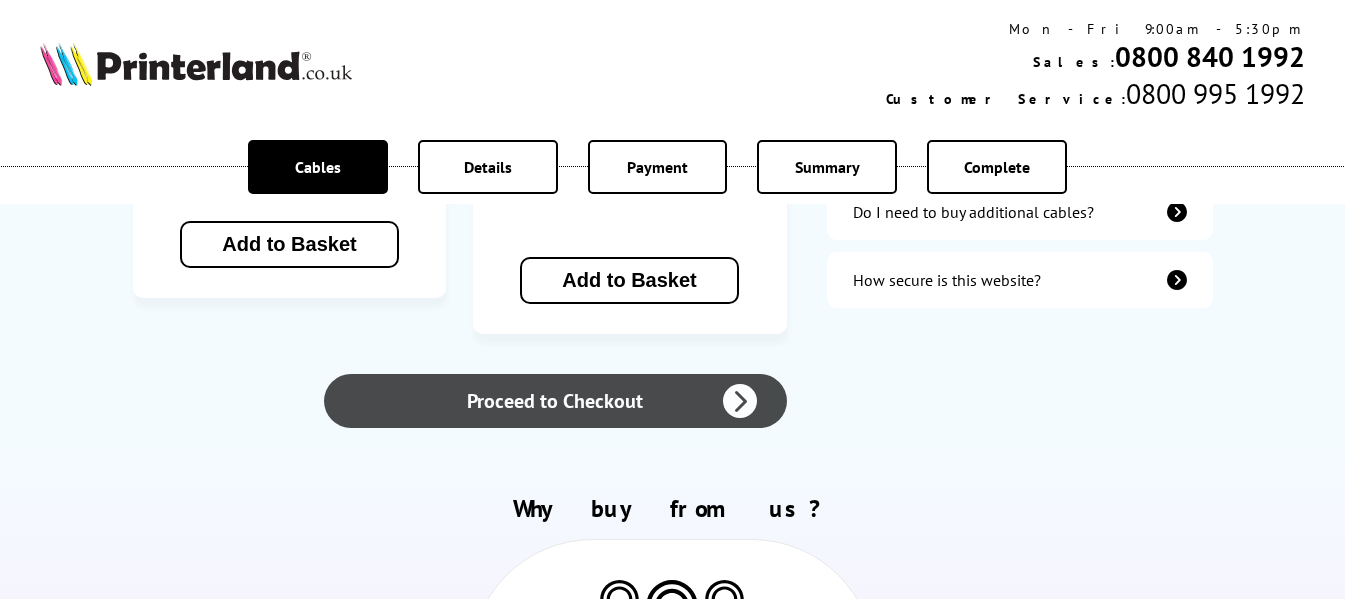 click on "Proceed to Checkout" at bounding box center (555, 401) 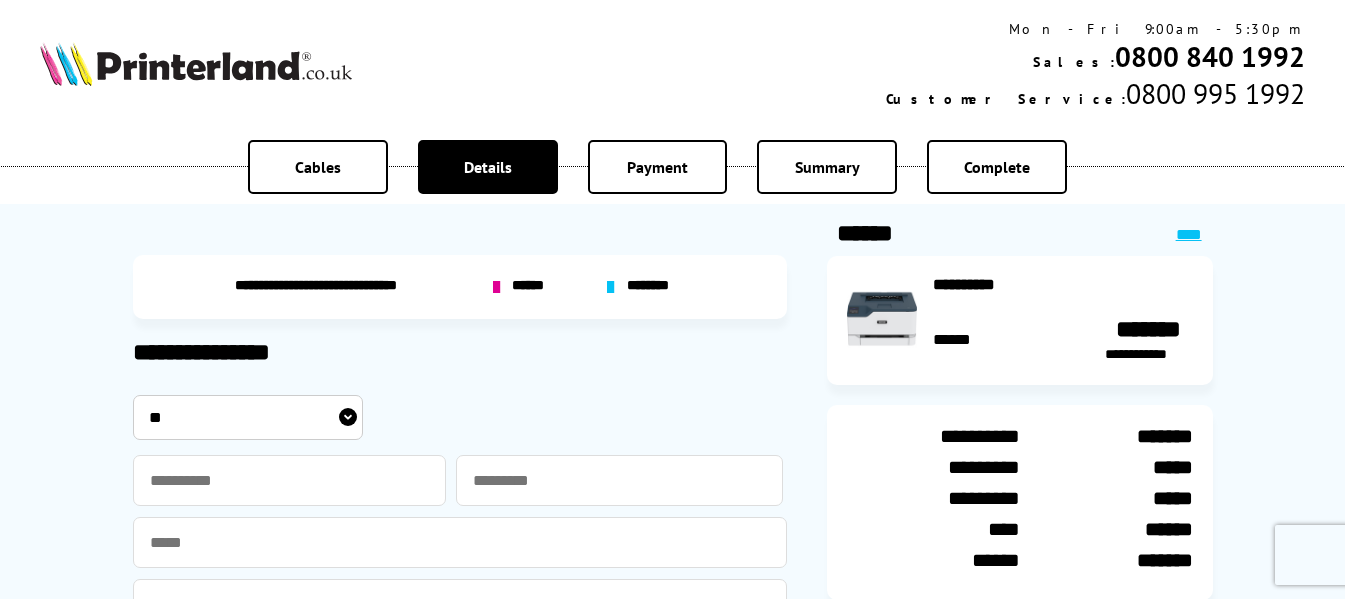 scroll, scrollTop: 0, scrollLeft: 0, axis: both 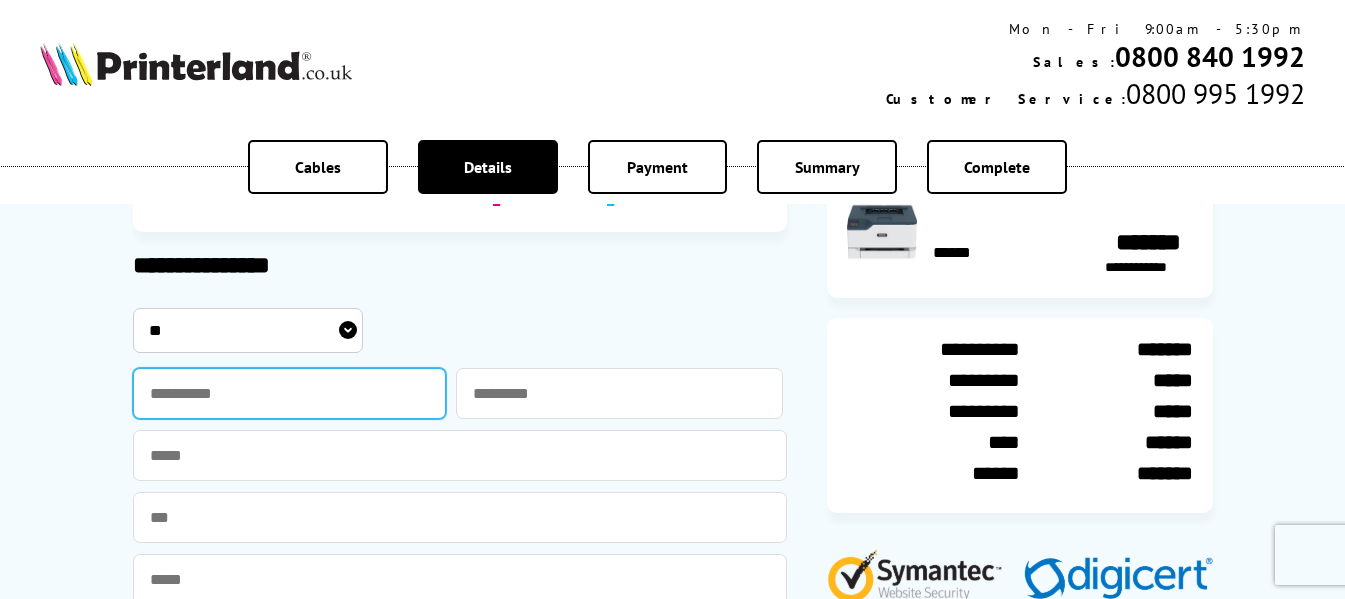 click at bounding box center [290, 393] 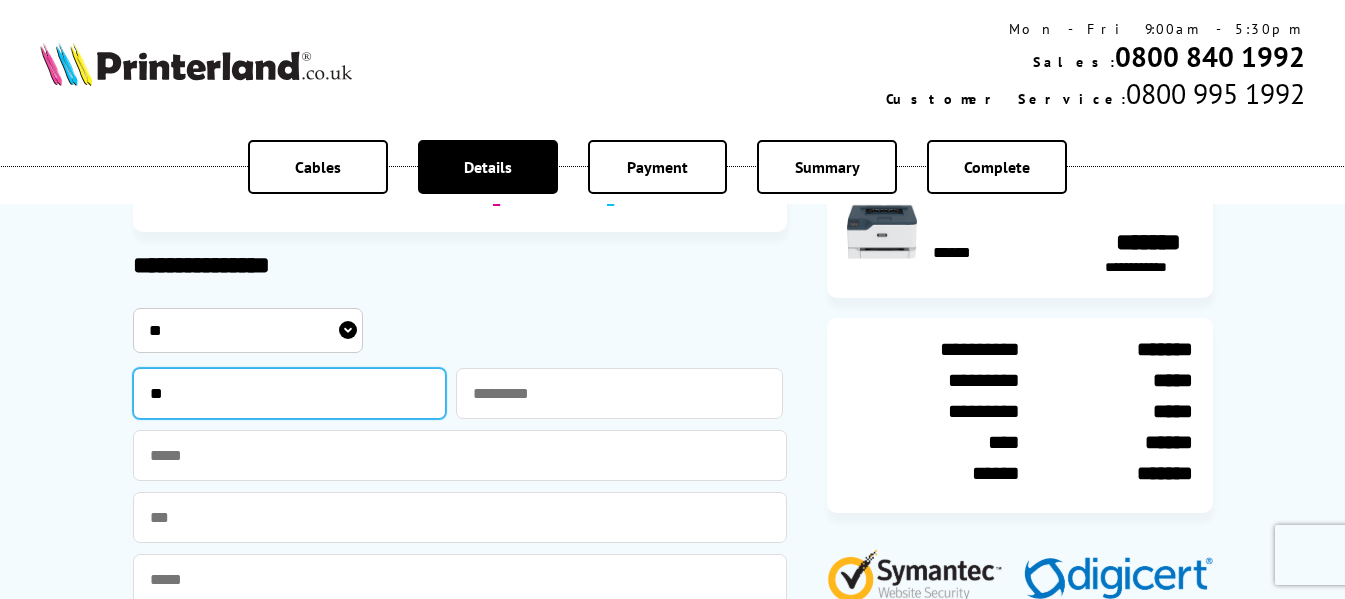 type on "*" 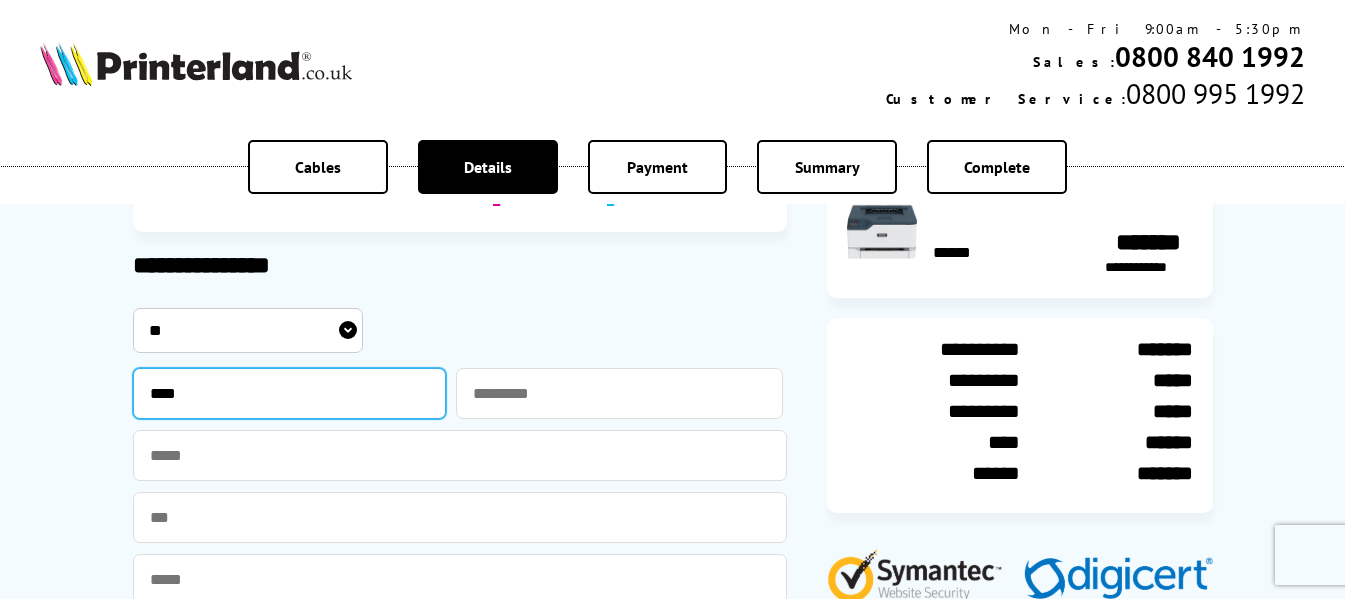 type on "****" 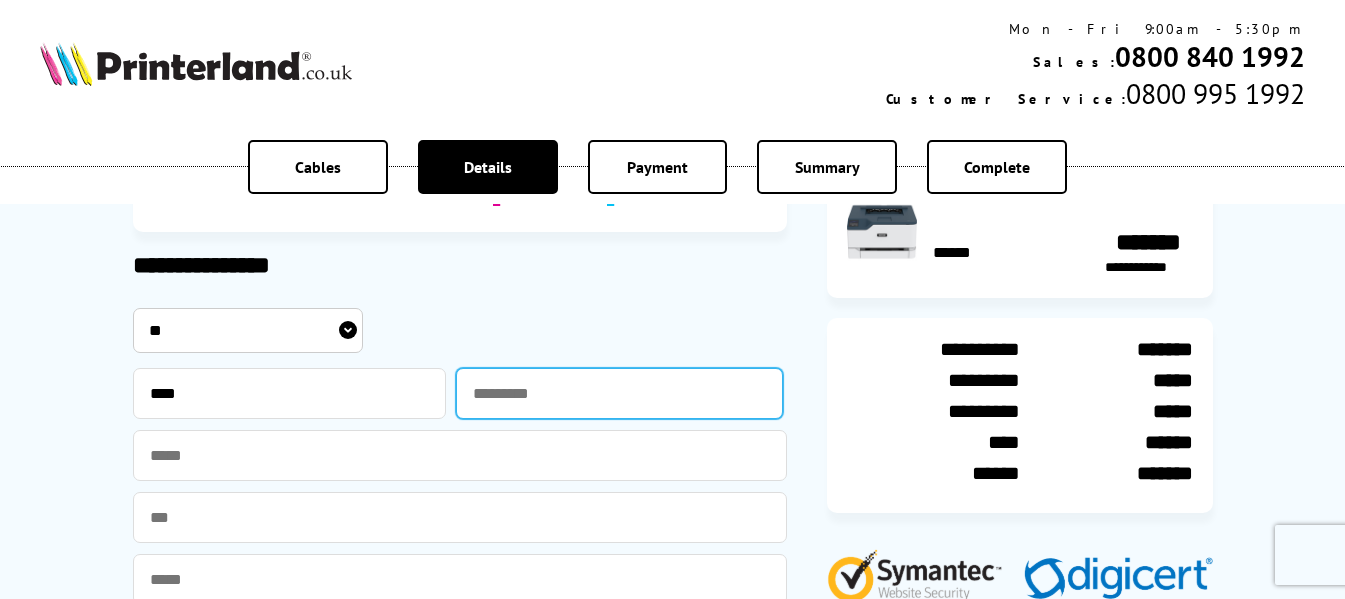 click at bounding box center [619, 393] 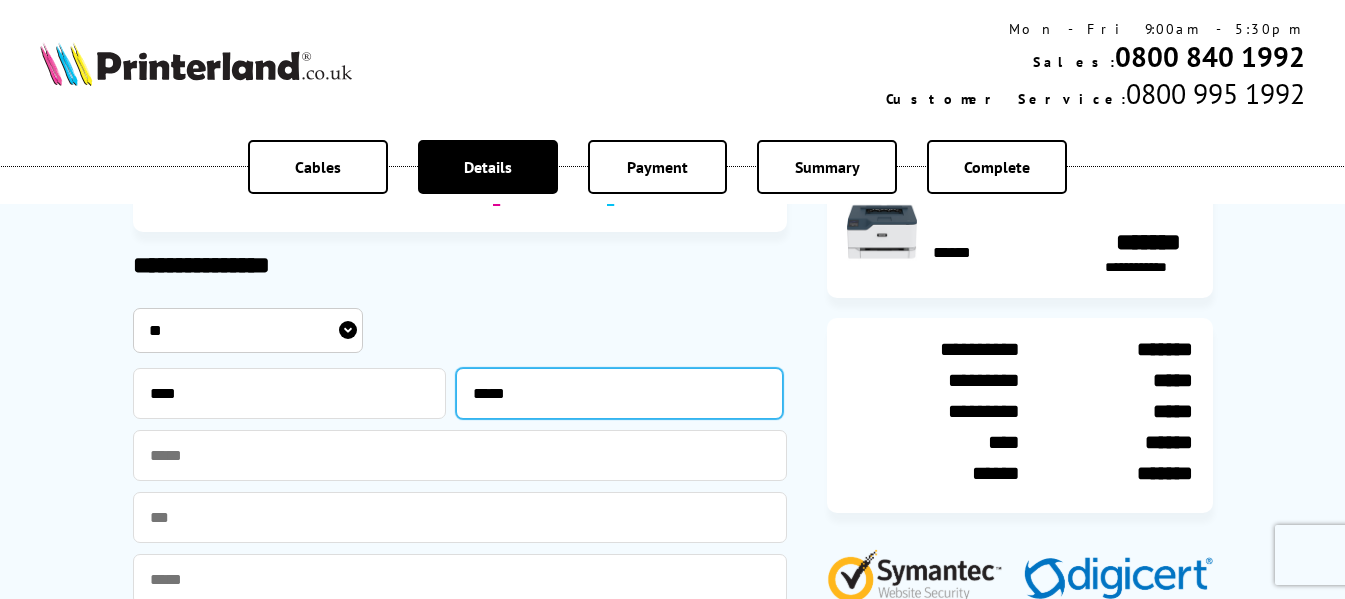 type on "*****" 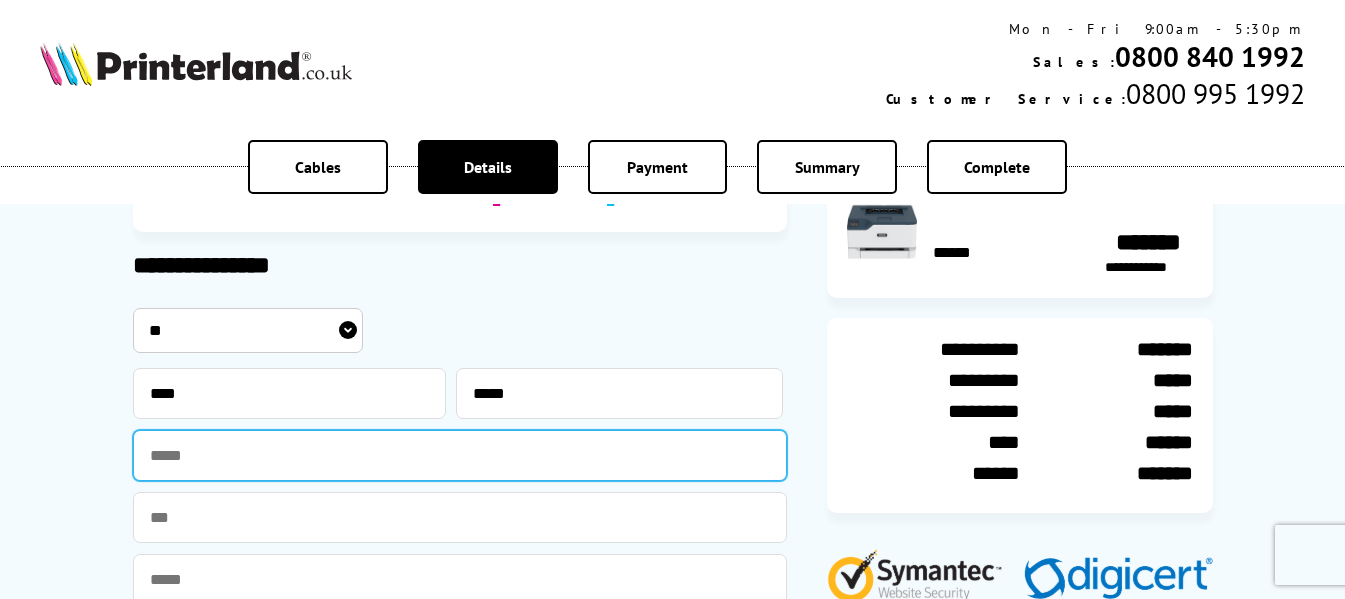 click at bounding box center (460, 455) 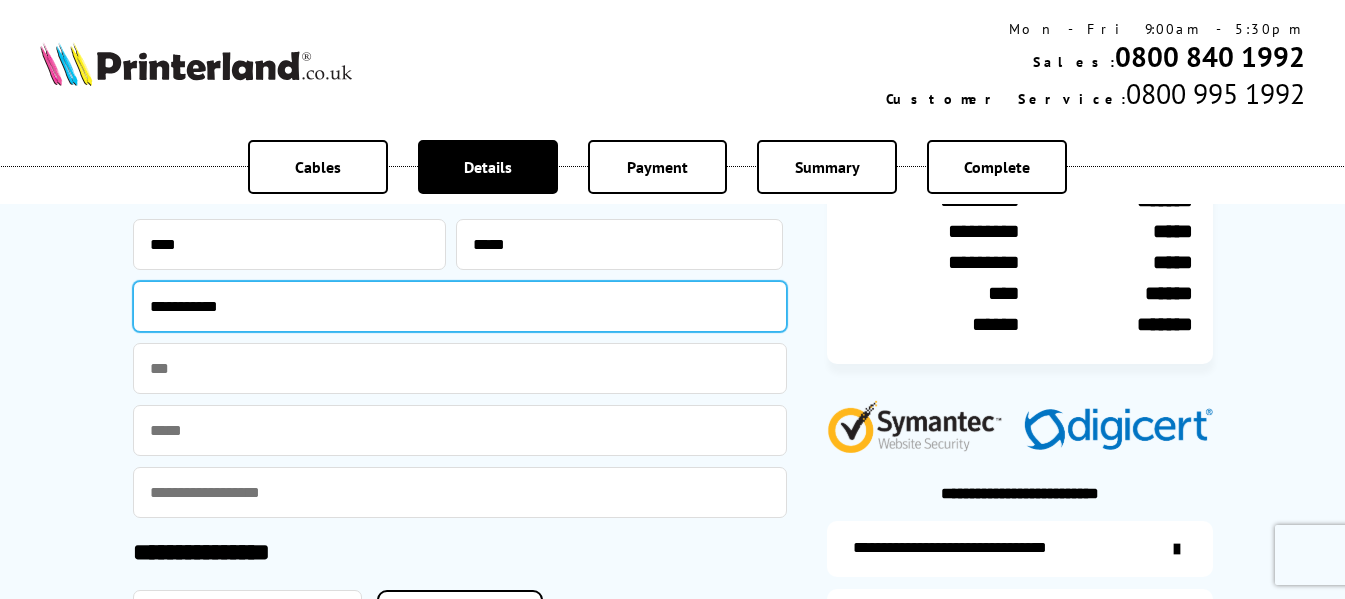 scroll, scrollTop: 269, scrollLeft: 0, axis: vertical 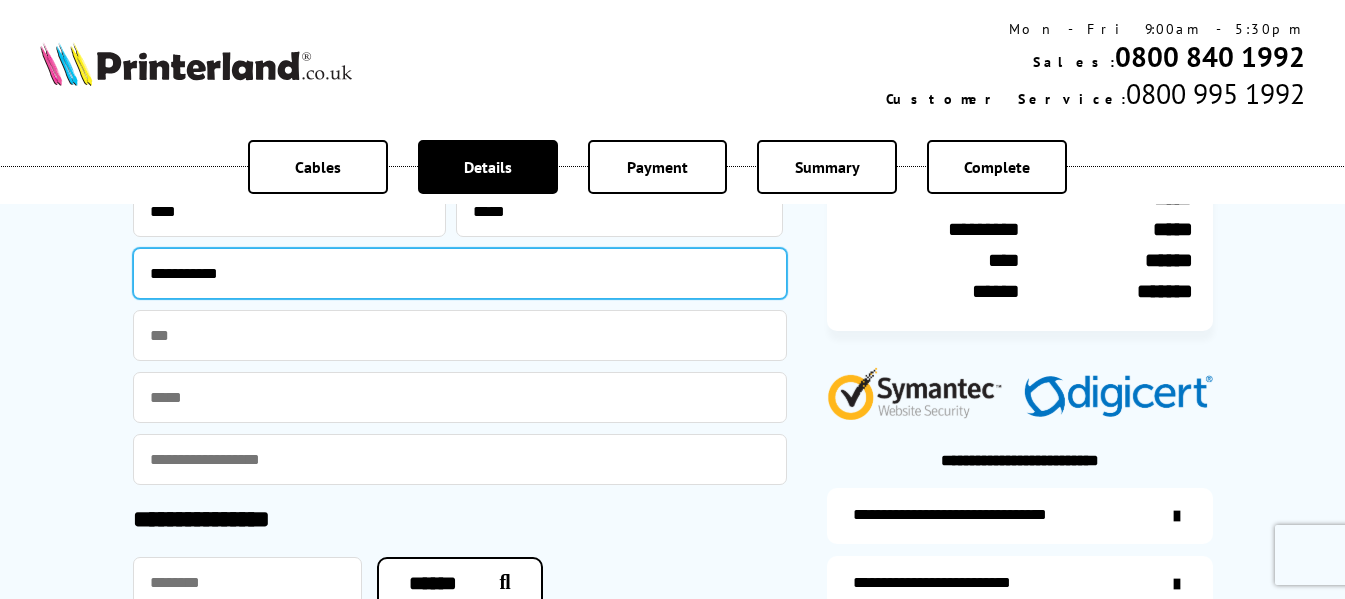 type on "**********" 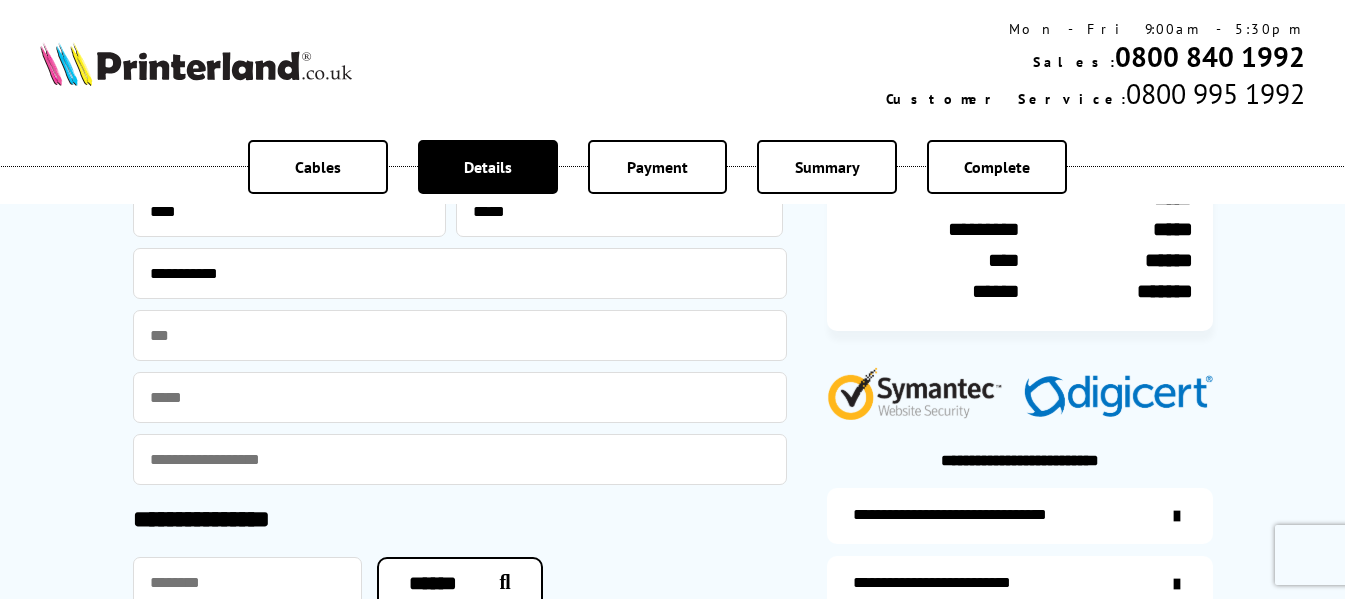 click at bounding box center [460, 397] 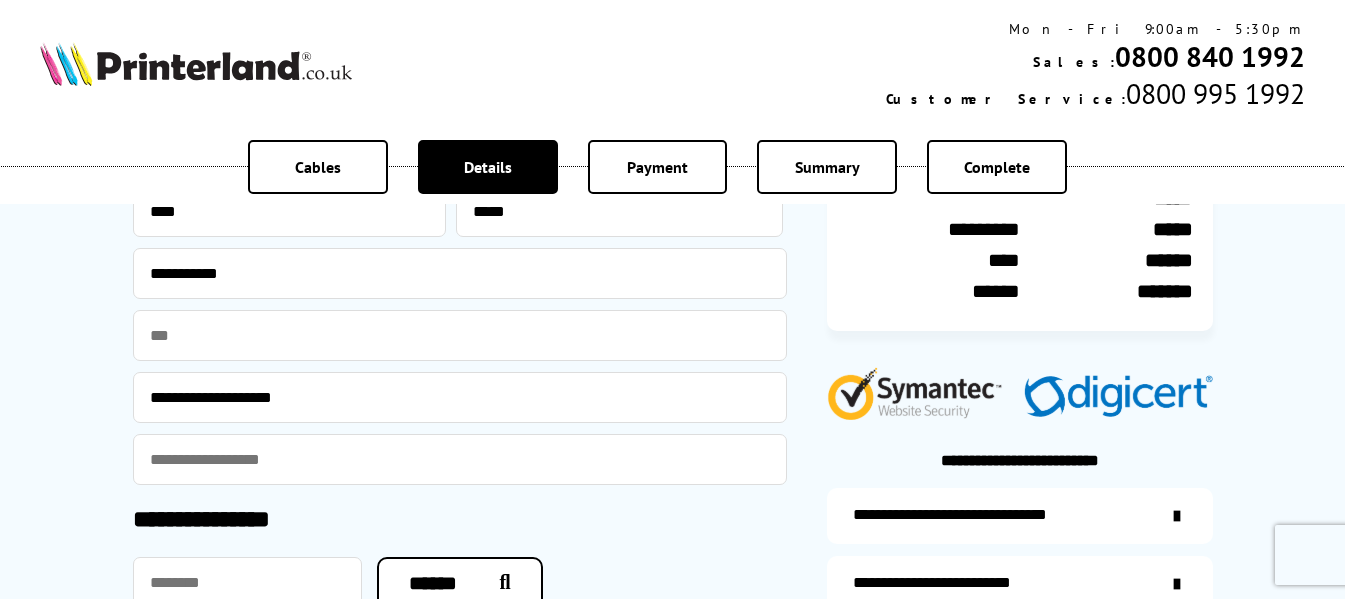 type on "**********" 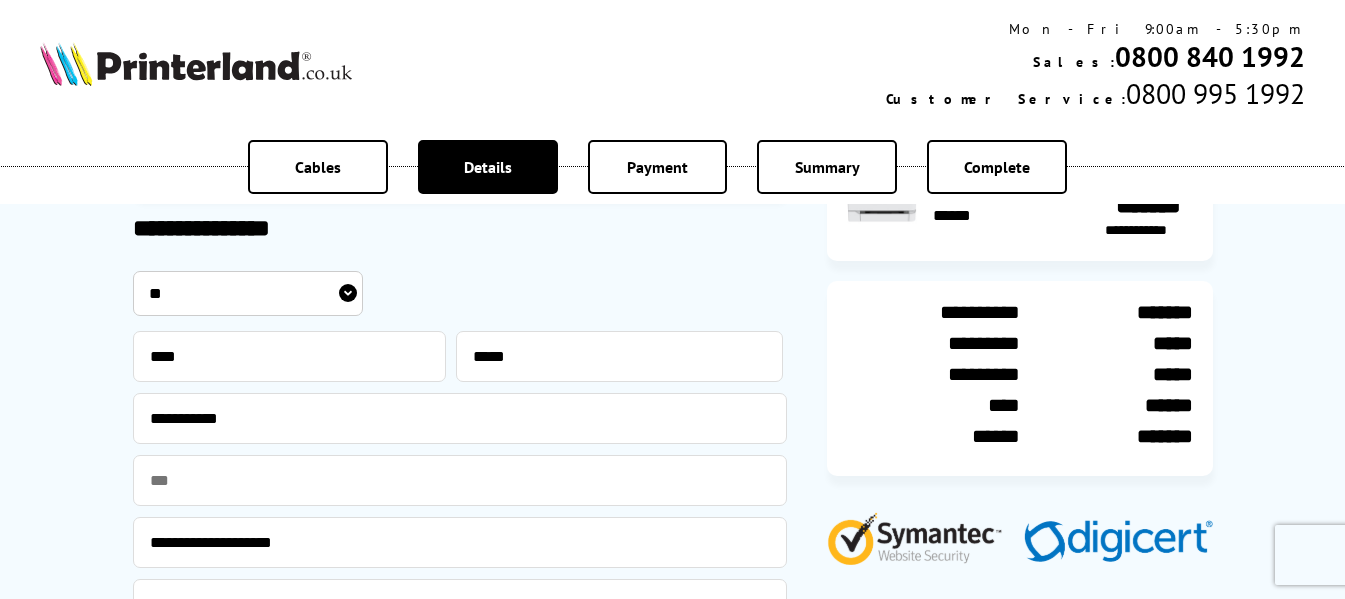 scroll, scrollTop: 75, scrollLeft: 0, axis: vertical 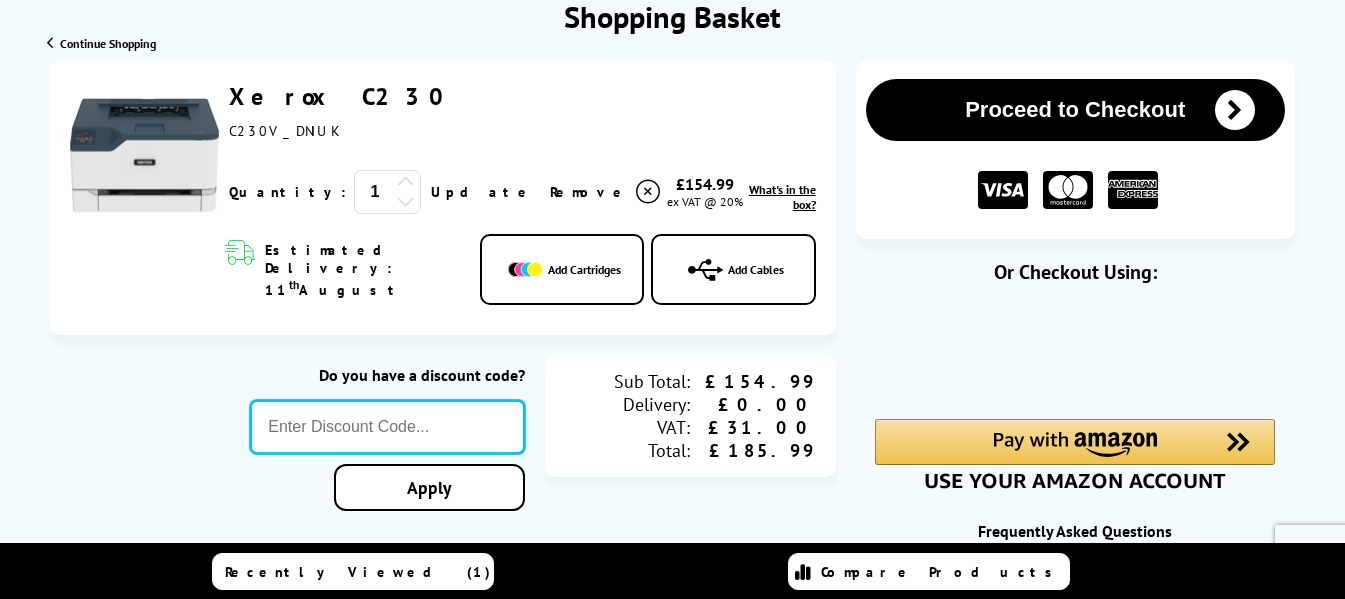 click at bounding box center (387, 427) 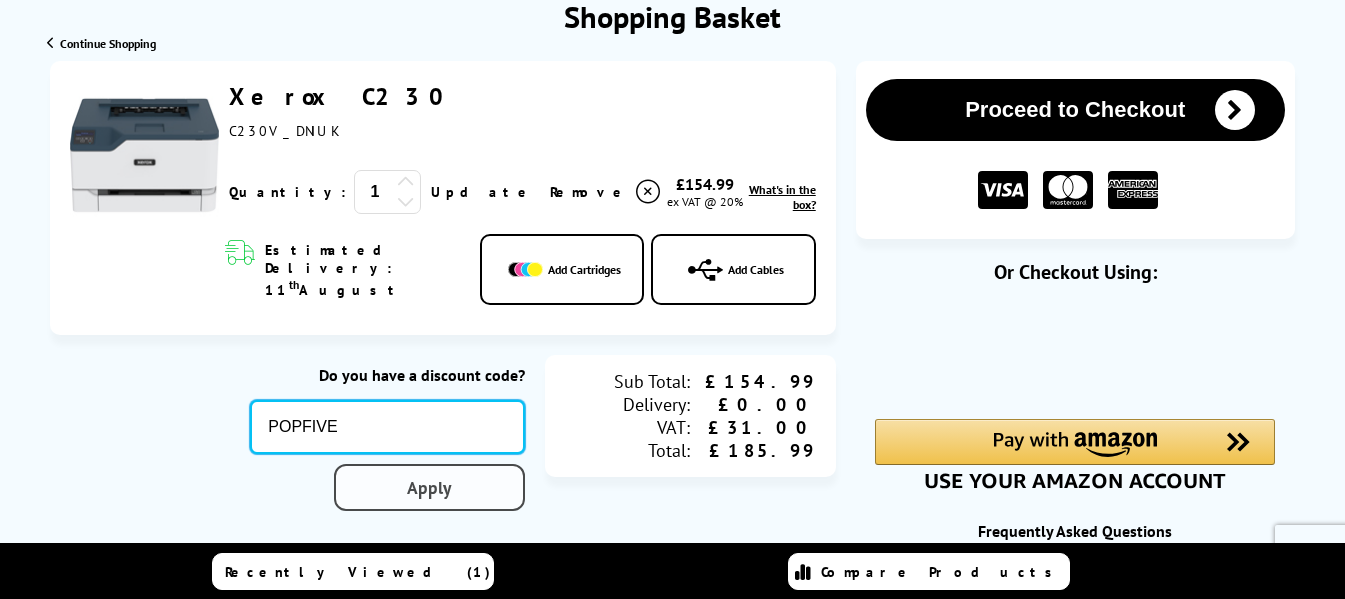 type on "POPFIVE" 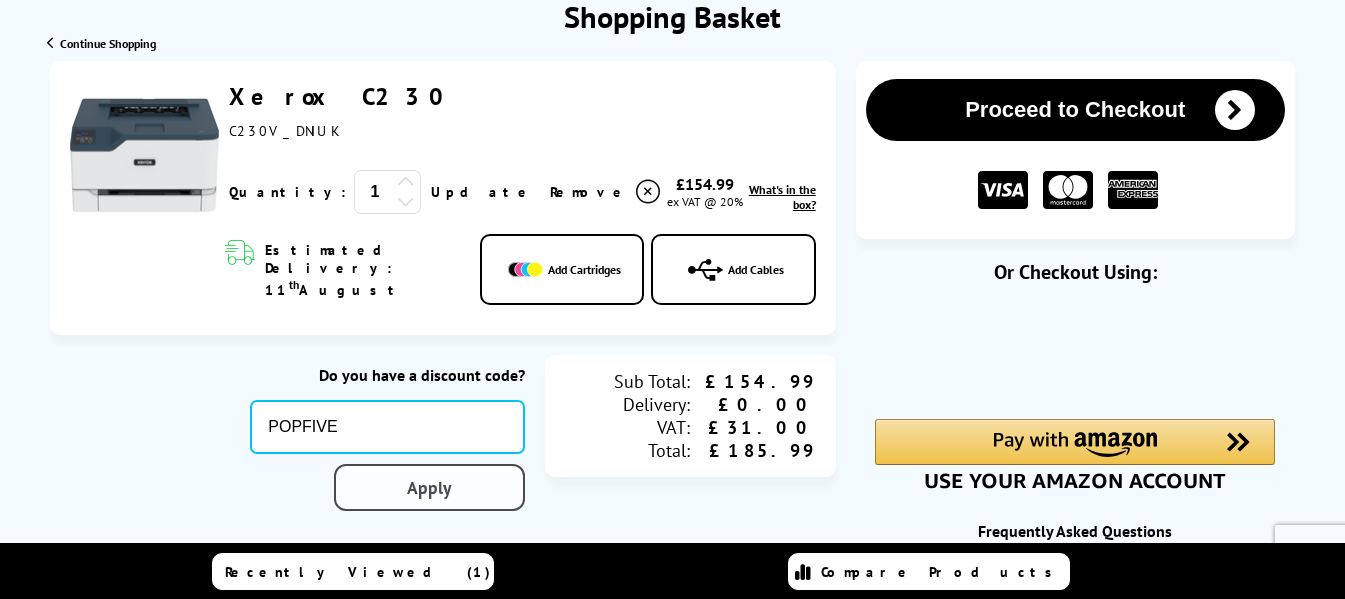 click on "Apply" at bounding box center [429, 487] 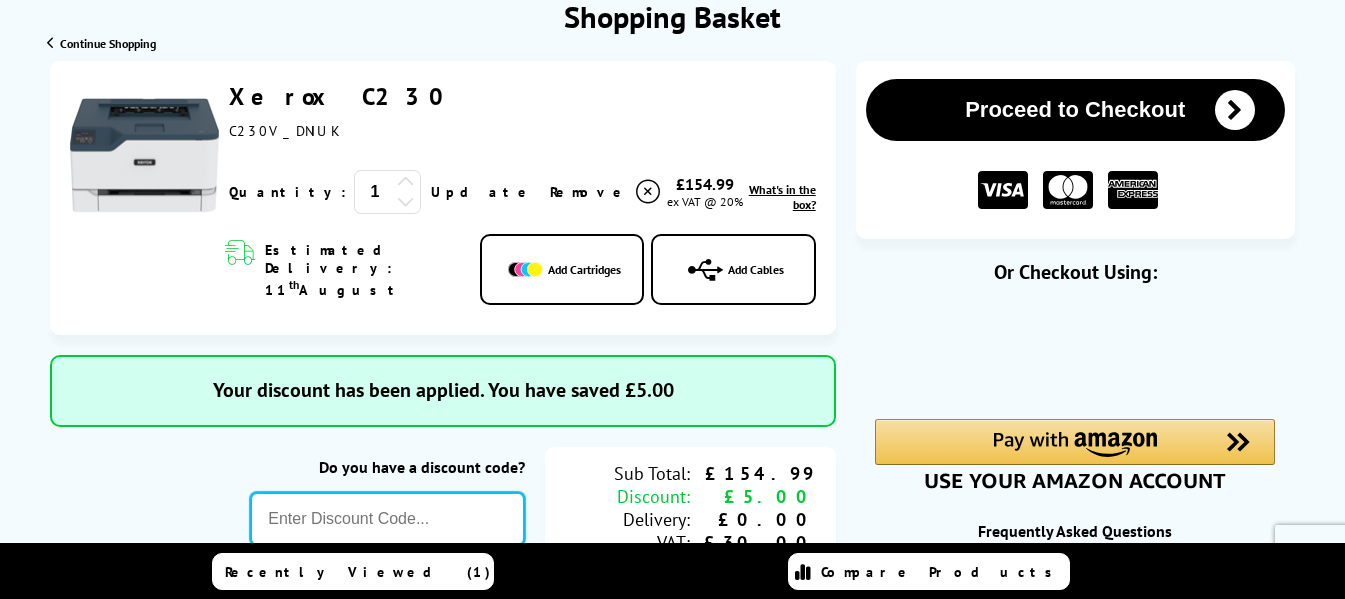 click at bounding box center [387, 519] 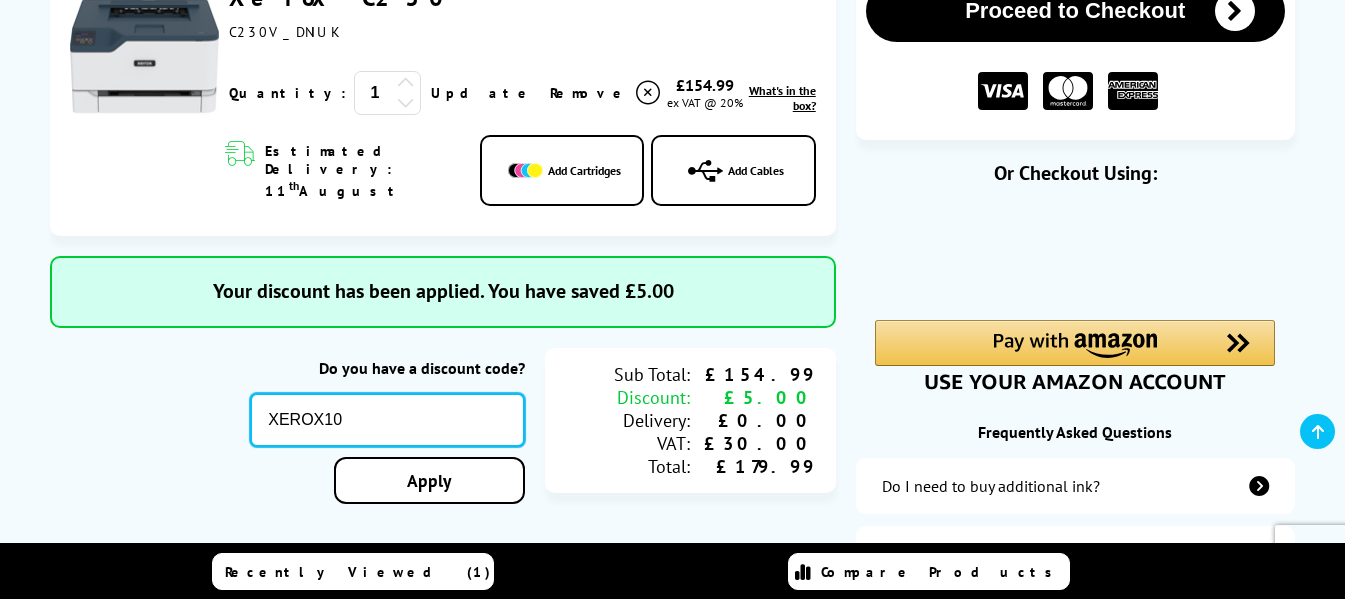 scroll, scrollTop: 343, scrollLeft: 0, axis: vertical 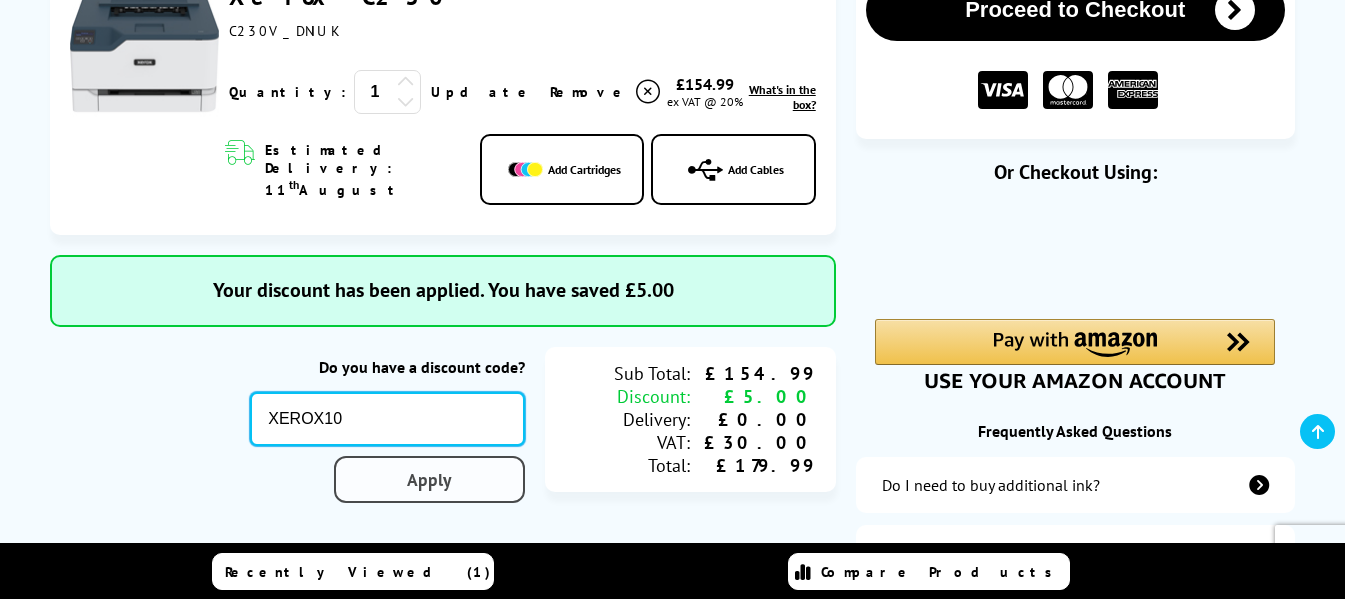 type on "XEROX10" 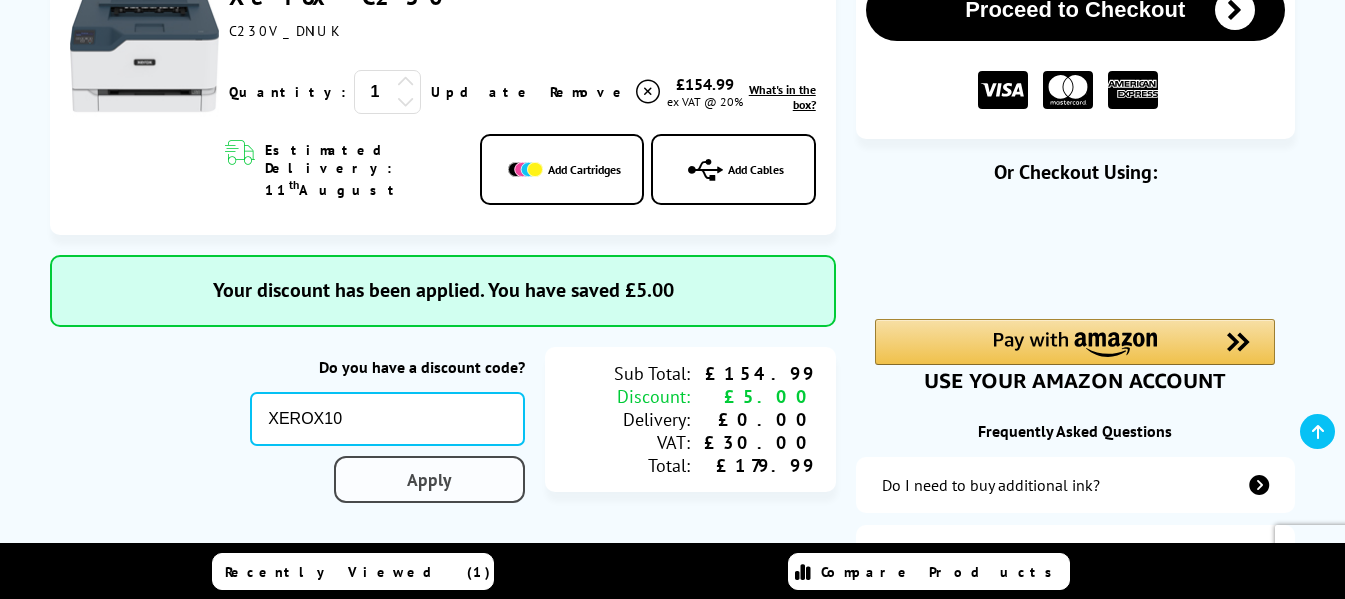 click on "Apply" at bounding box center (429, 479) 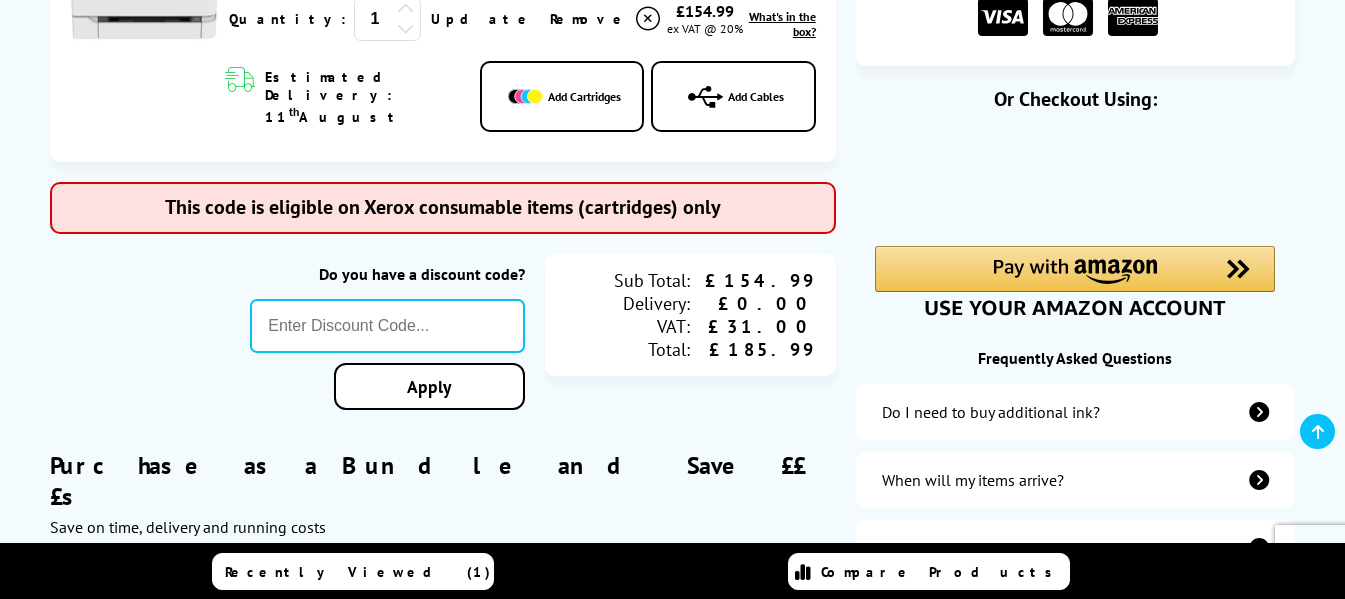 scroll, scrollTop: 443, scrollLeft: 0, axis: vertical 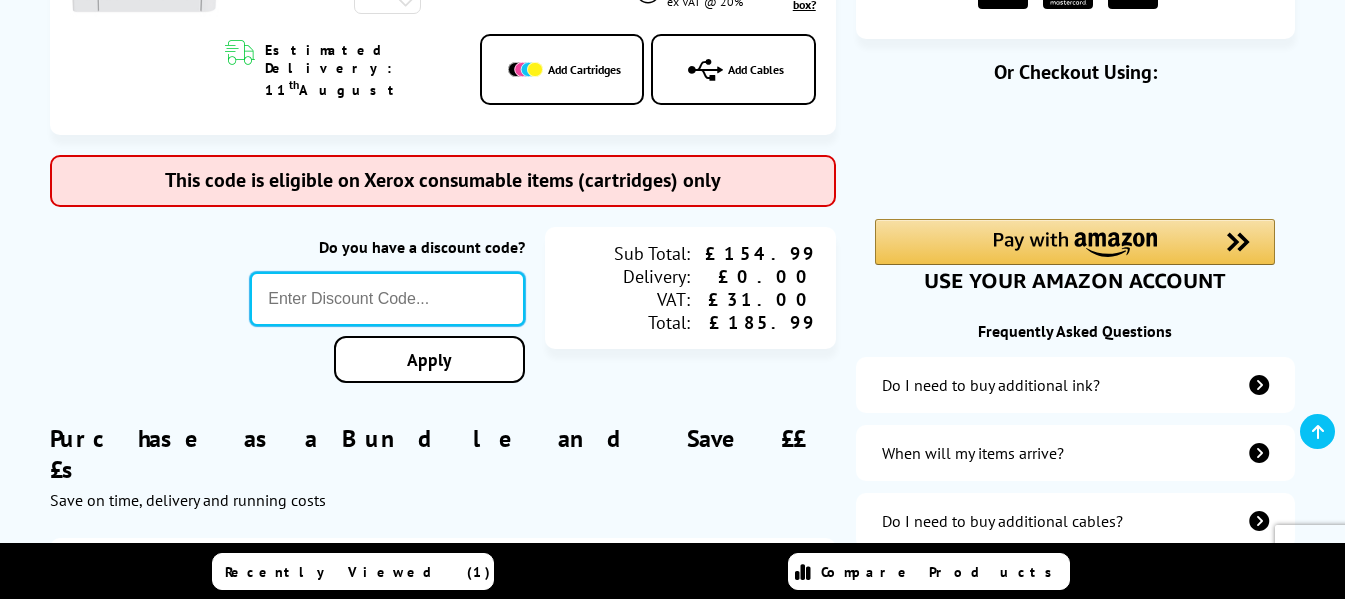 click at bounding box center [387, 299] 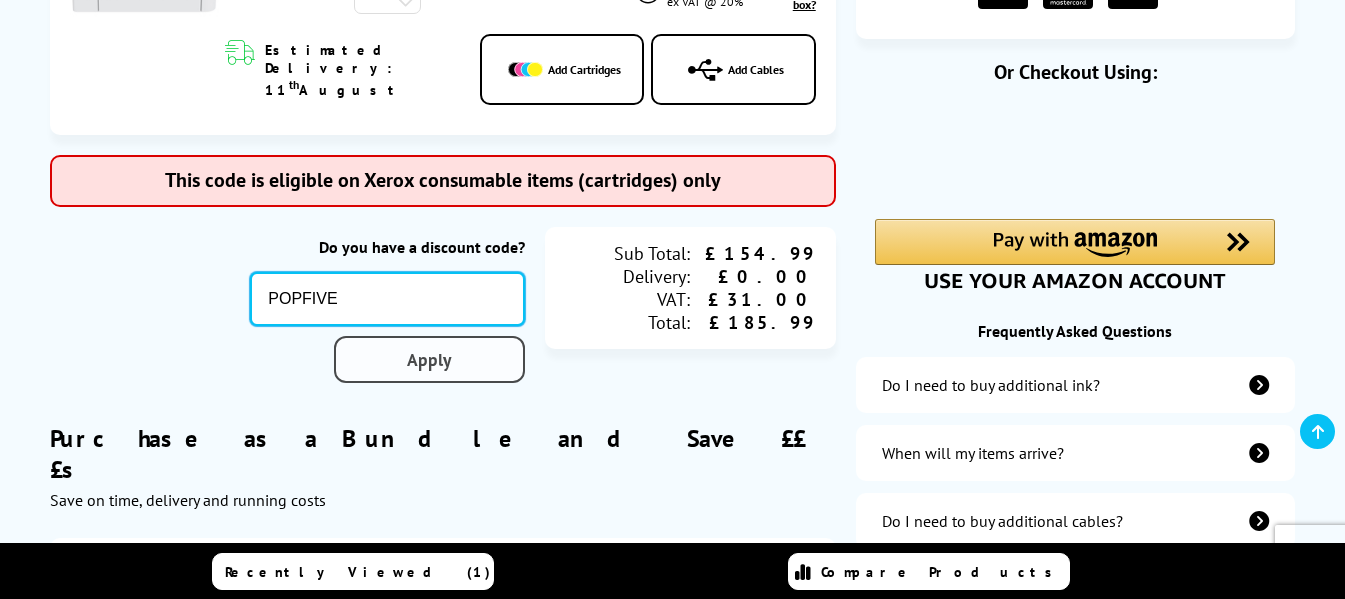 type on "POPFIVE" 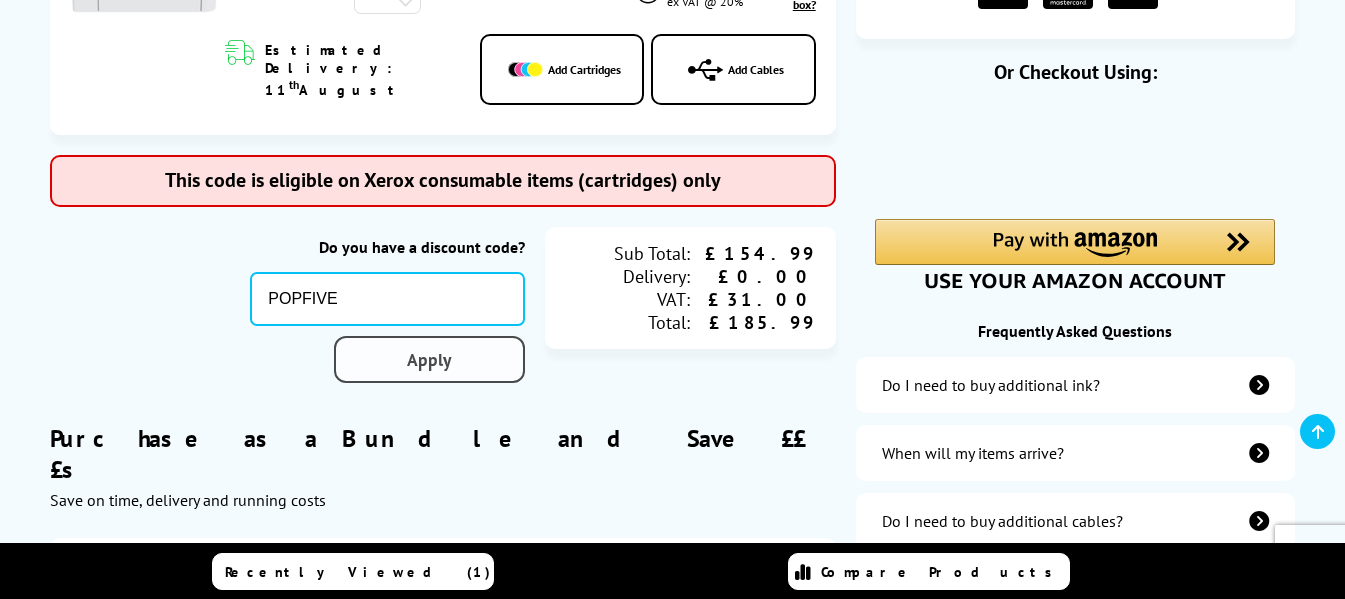 click on "Apply" at bounding box center (429, 359) 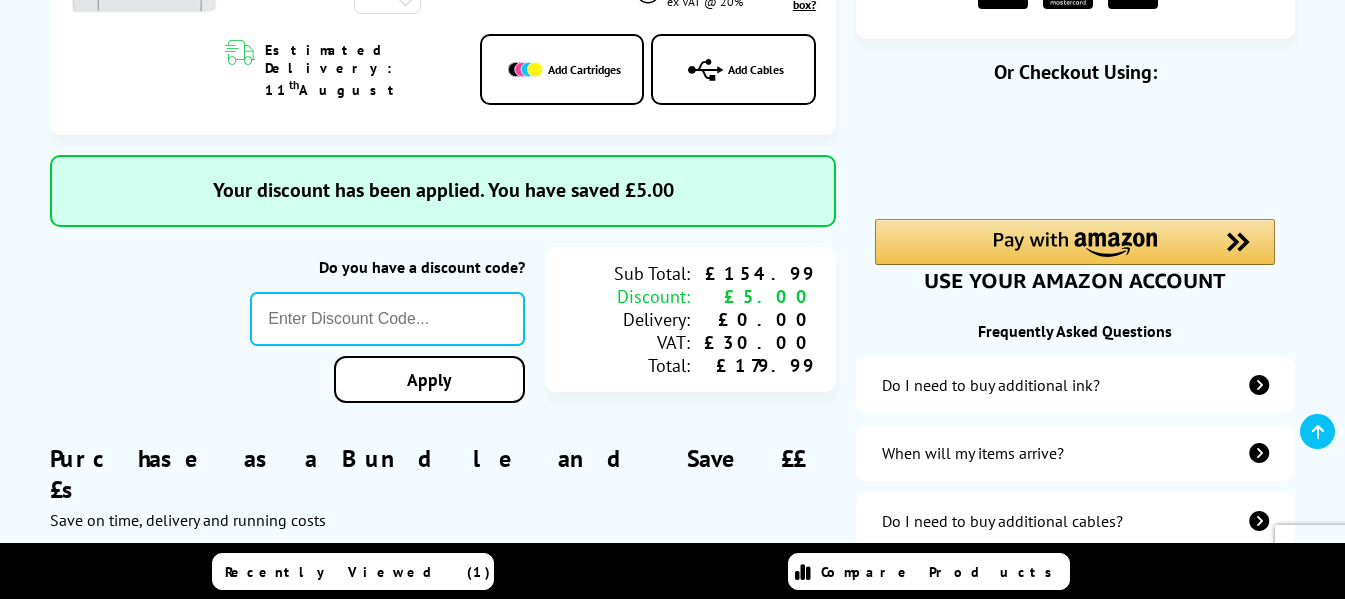 click at bounding box center (672, 2508) 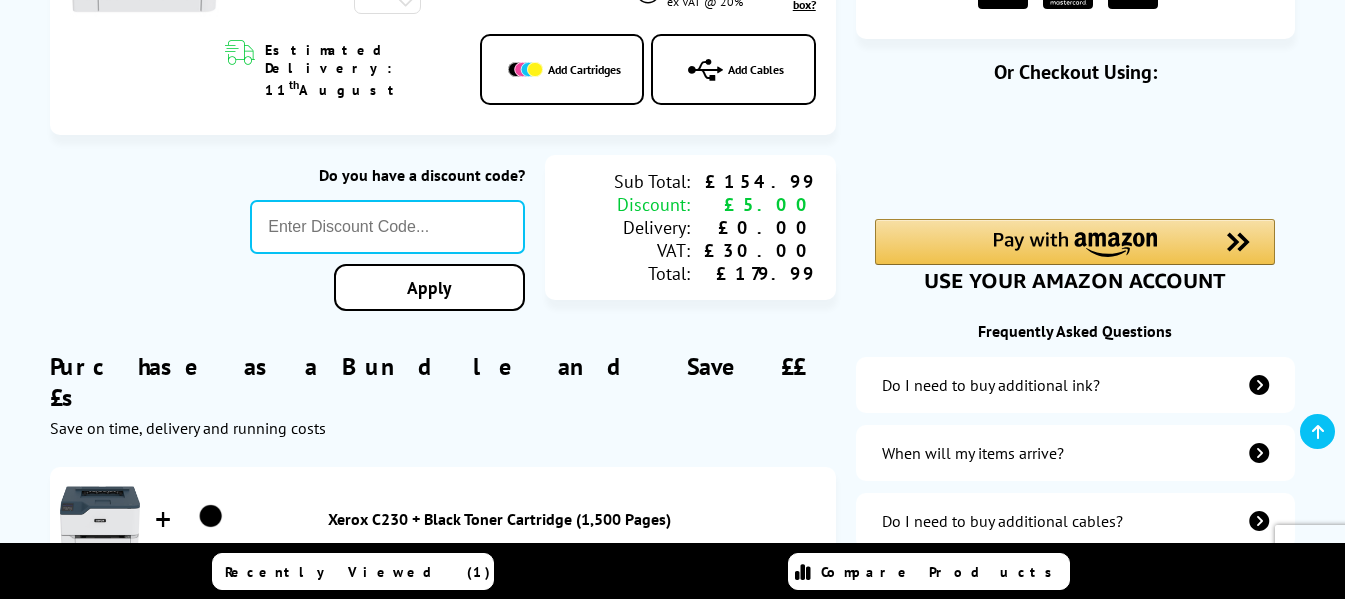 click at bounding box center (672, 2417) 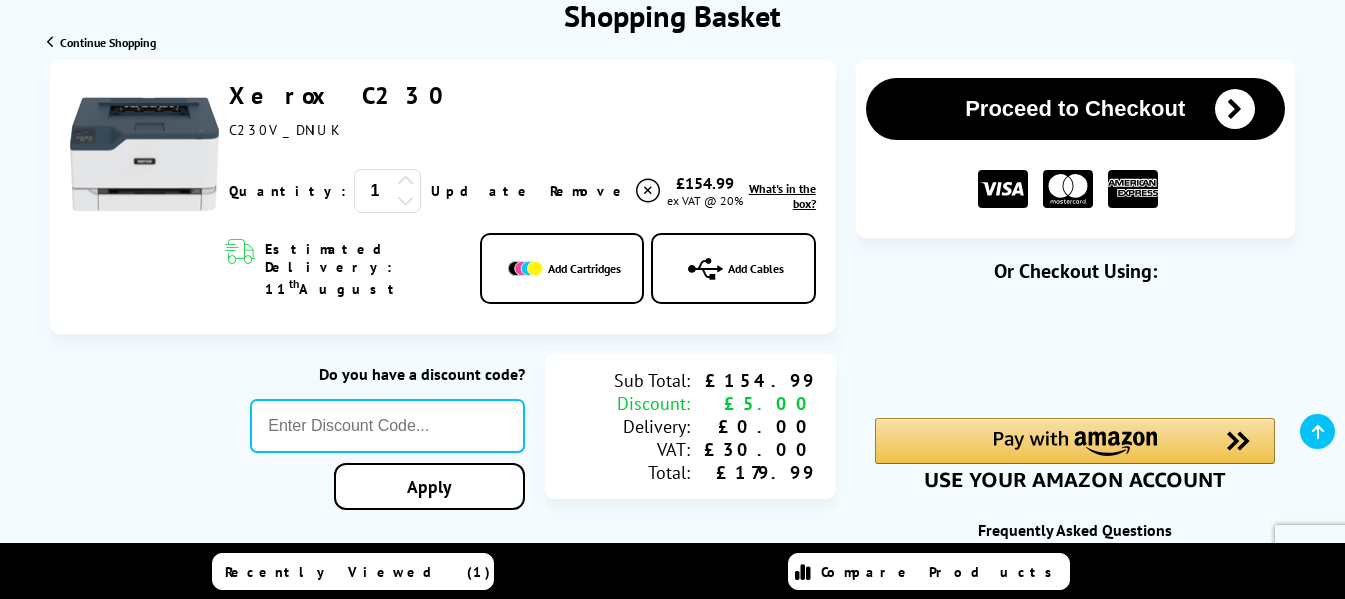 scroll, scrollTop: 243, scrollLeft: 0, axis: vertical 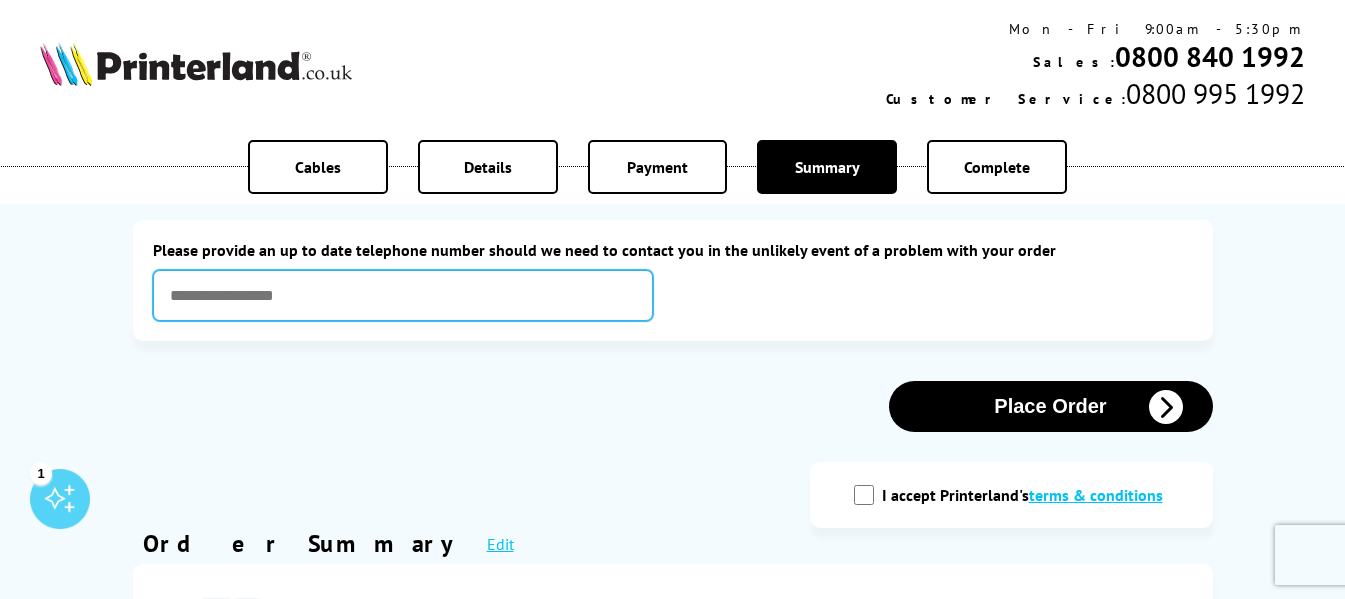 click at bounding box center [403, 295] 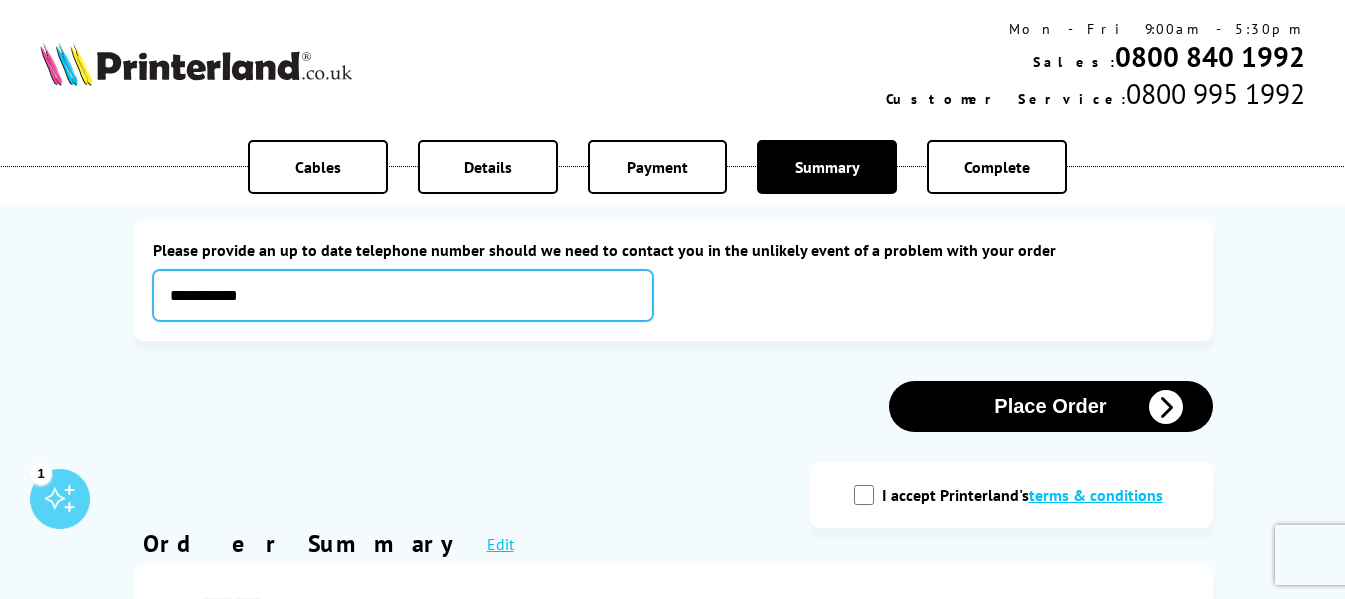 type on "**********" 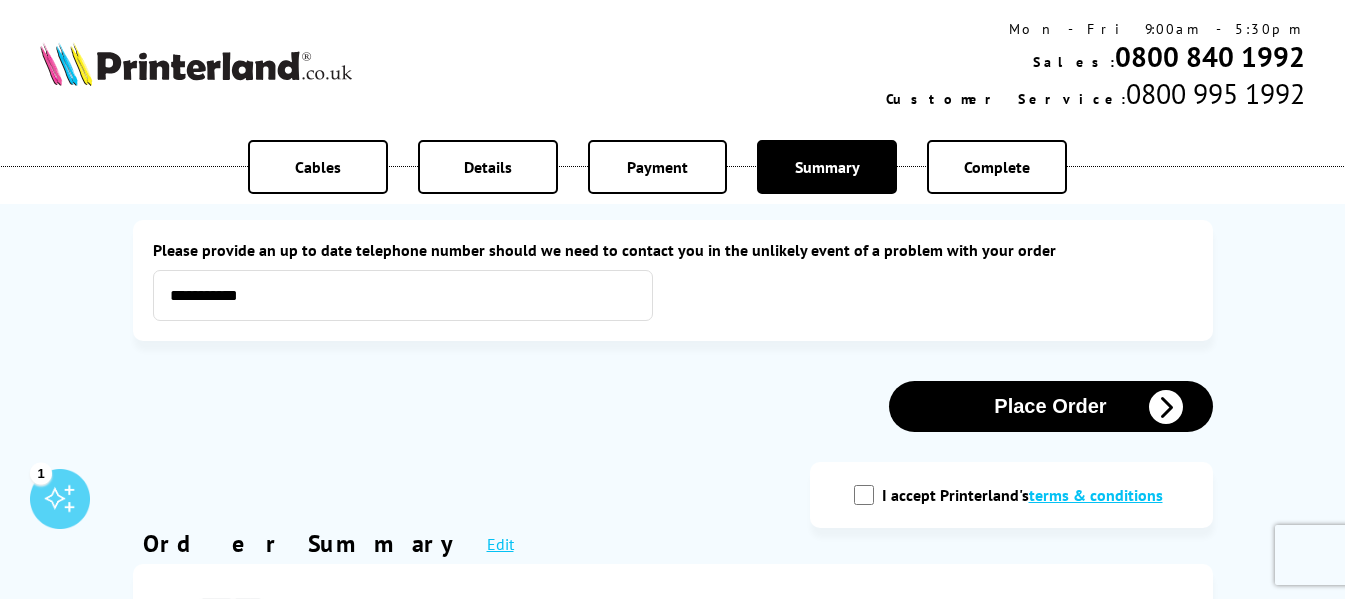 click on "I accept Printerland's  terms & conditions" at bounding box center (1011, 495) 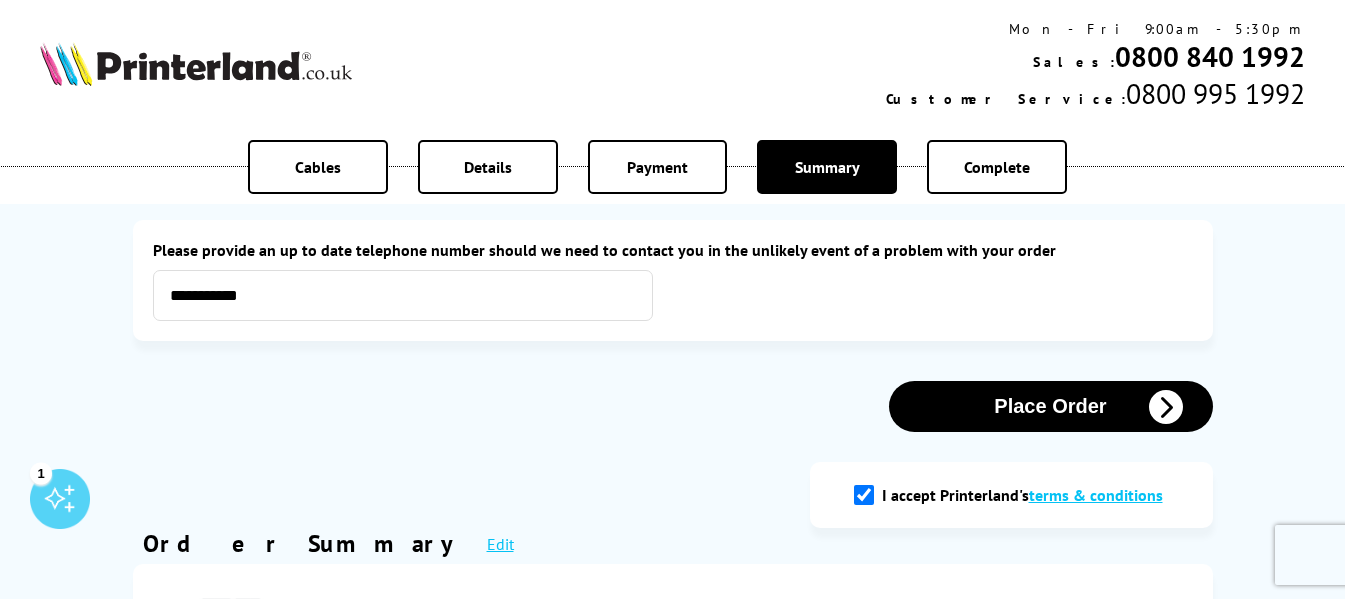 click on "Place Order" at bounding box center [1051, 406] 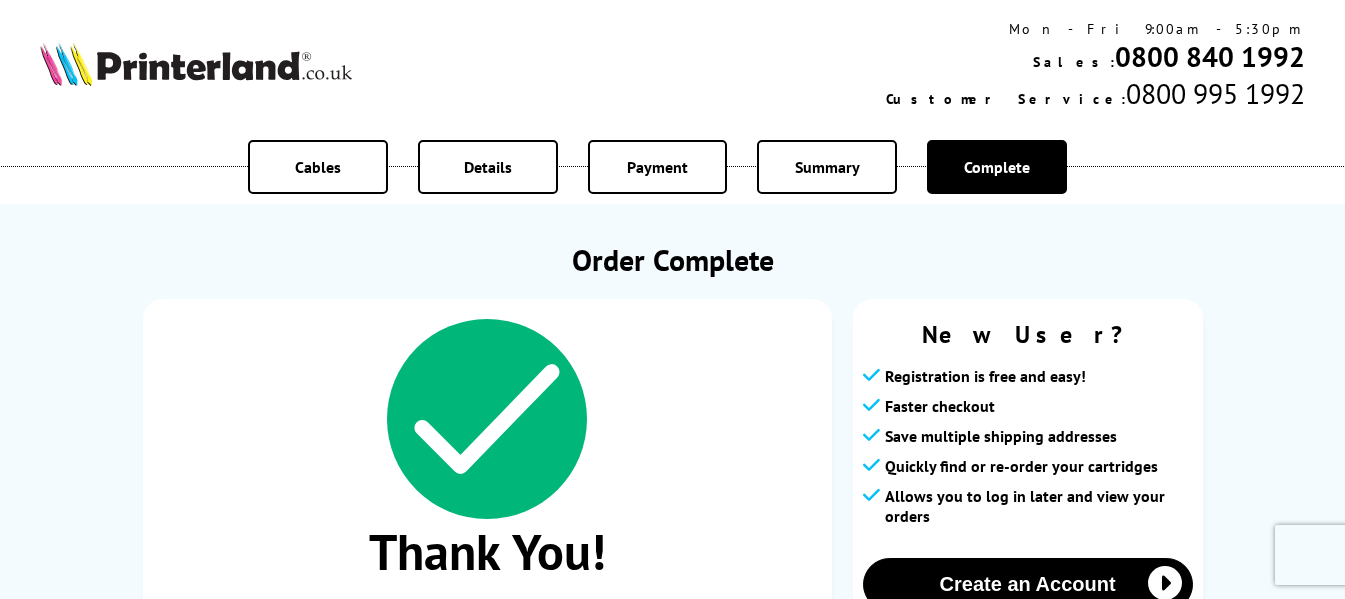 scroll, scrollTop: 0, scrollLeft: 0, axis: both 